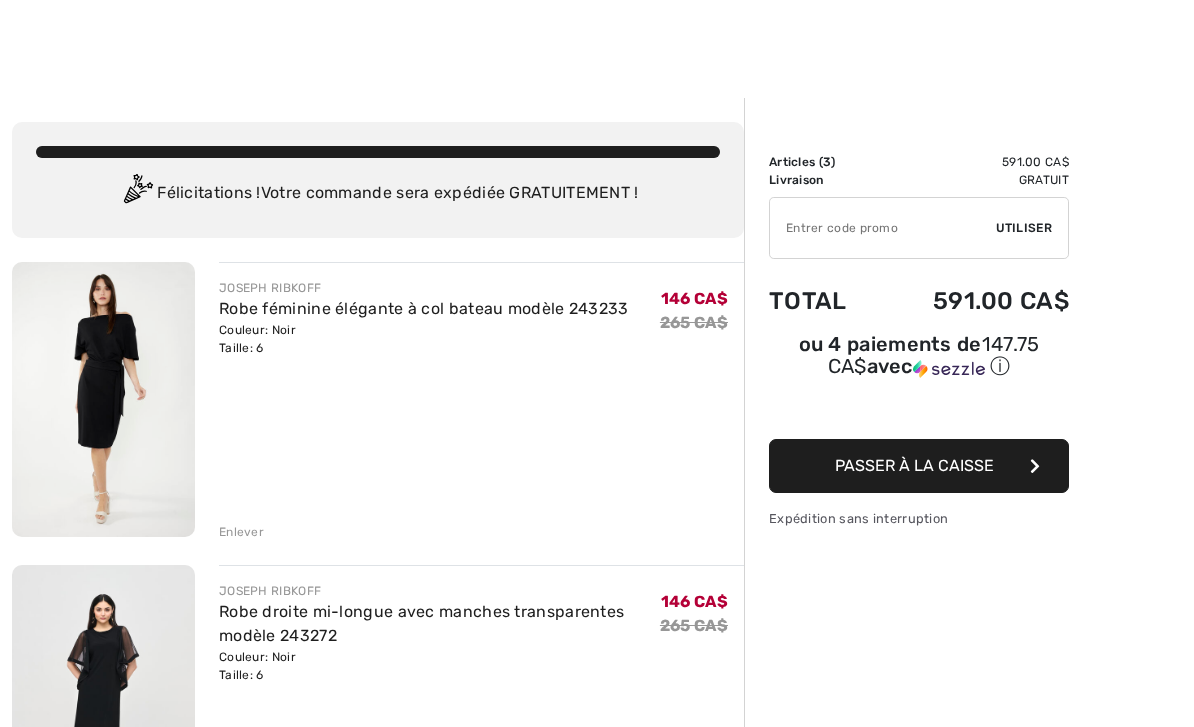 scroll, scrollTop: 498, scrollLeft: 0, axis: vertical 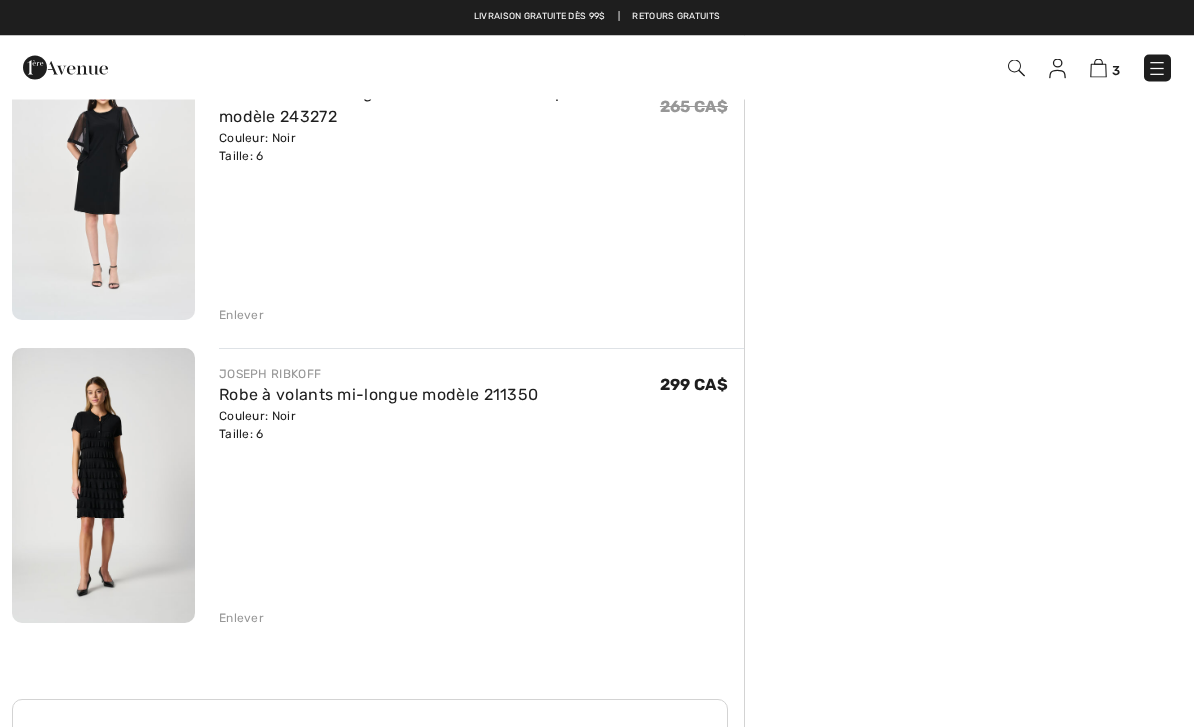 click on "Robe à volants mi-longue modèle 211350" at bounding box center [378, 395] 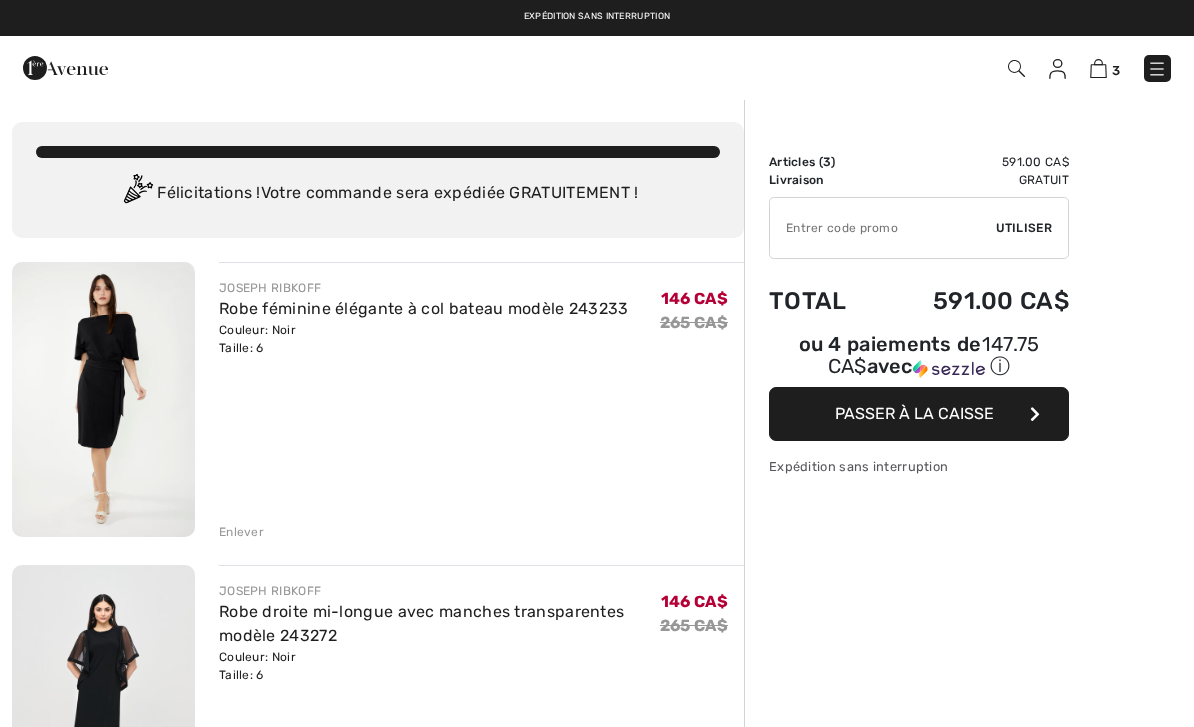 scroll, scrollTop: 583, scrollLeft: 0, axis: vertical 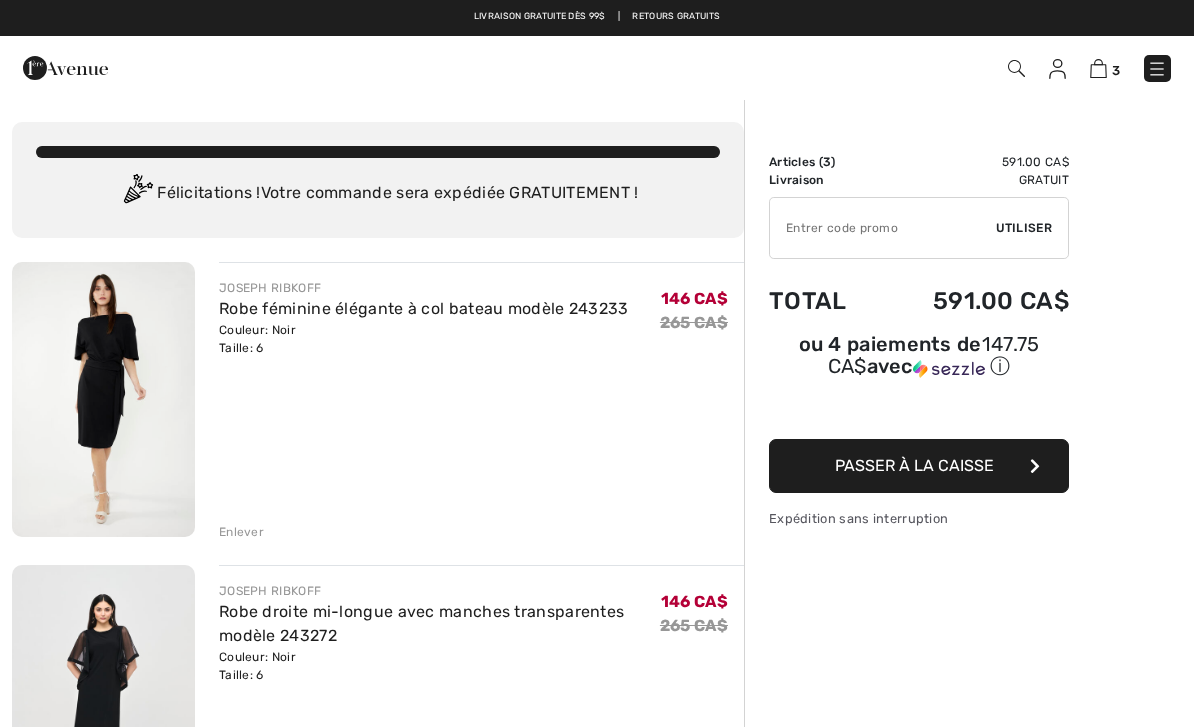 click at bounding box center (103, 399) 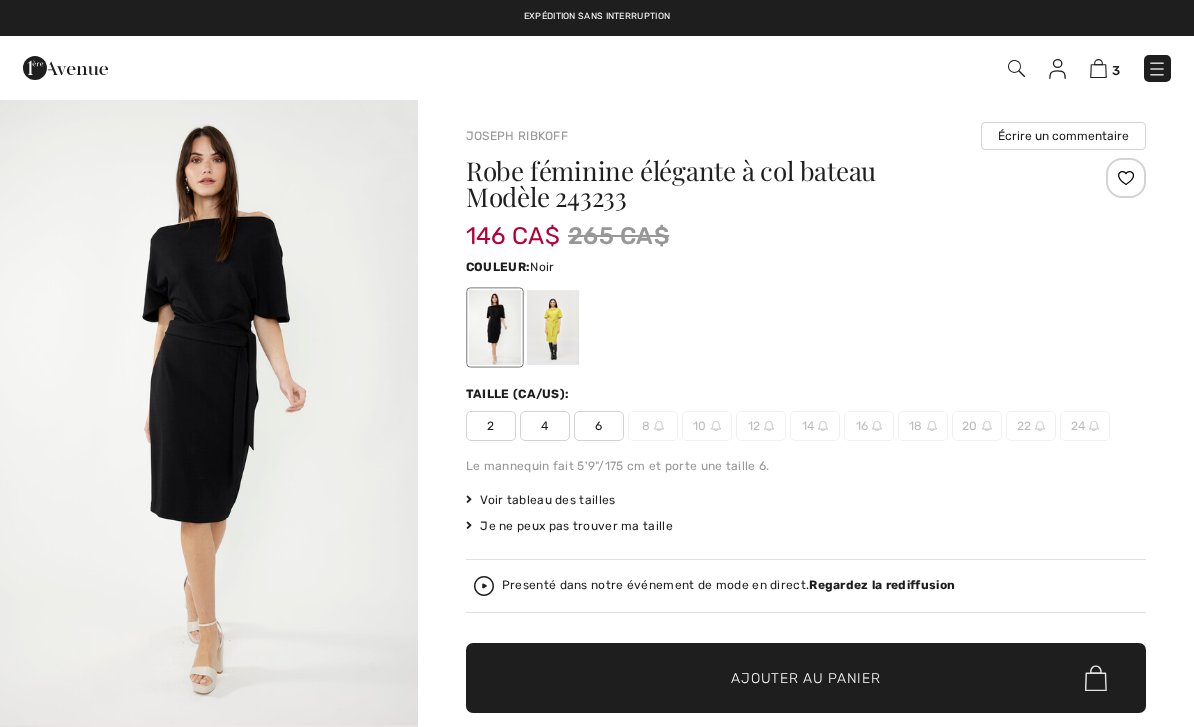 checkbox on "true" 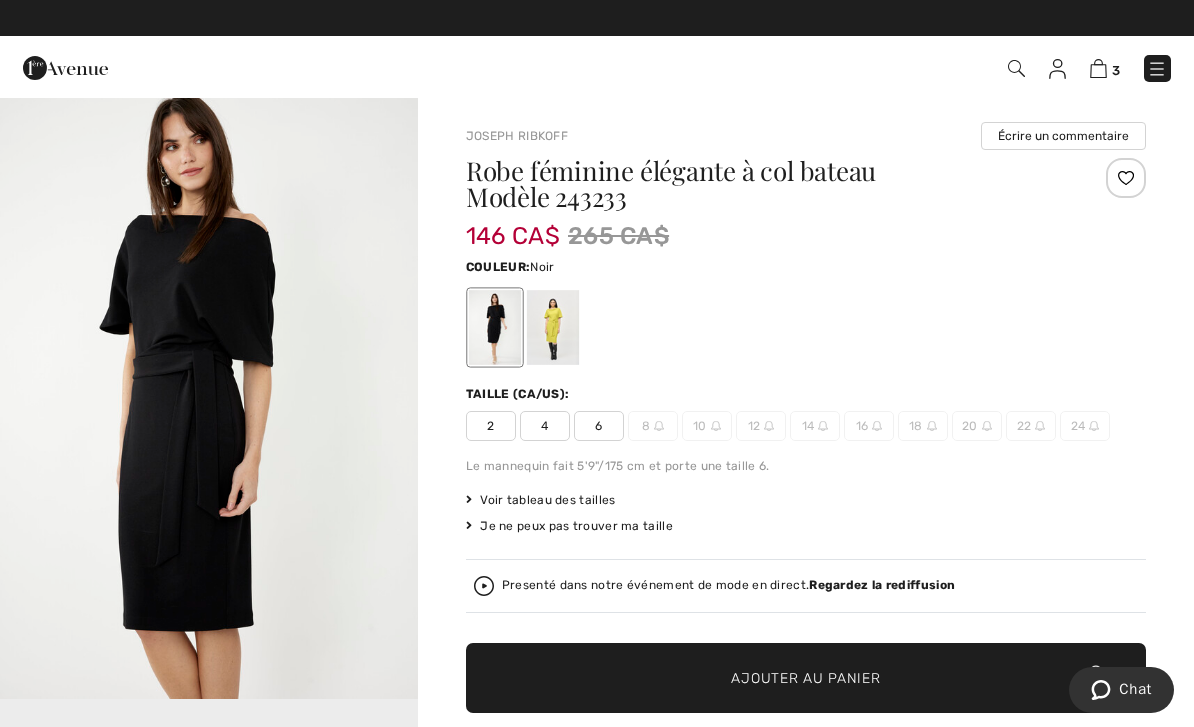 scroll, scrollTop: 652, scrollLeft: 0, axis: vertical 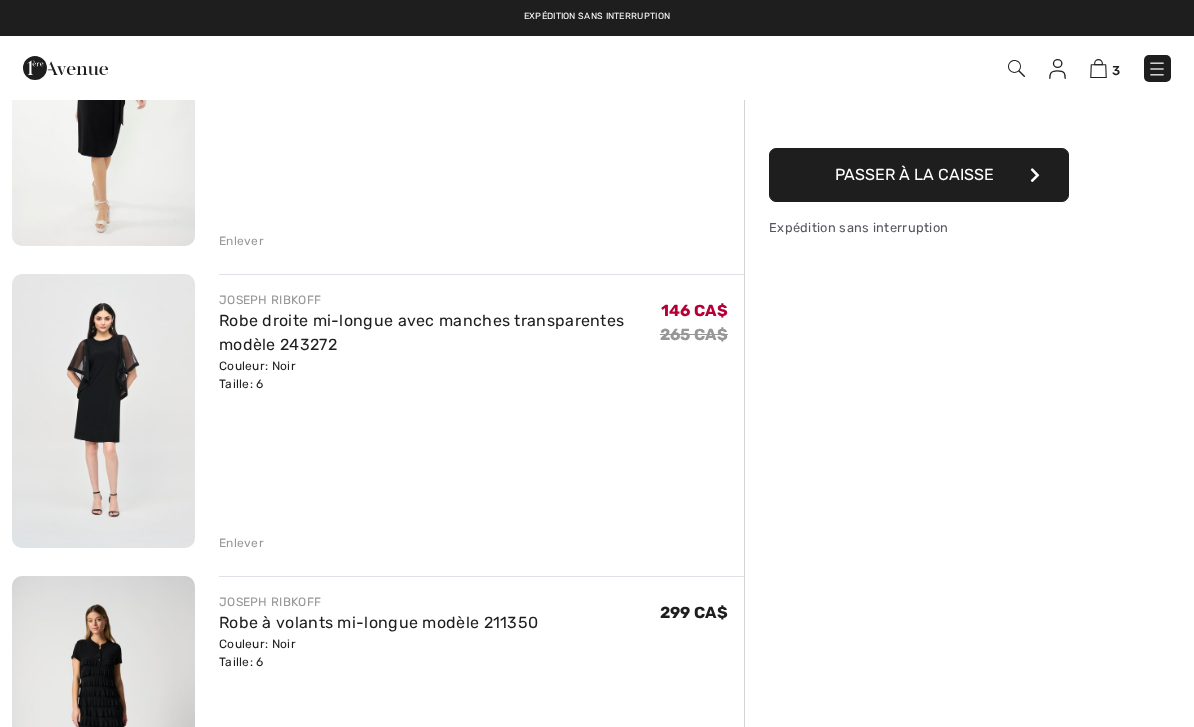 click at bounding box center [103, 411] 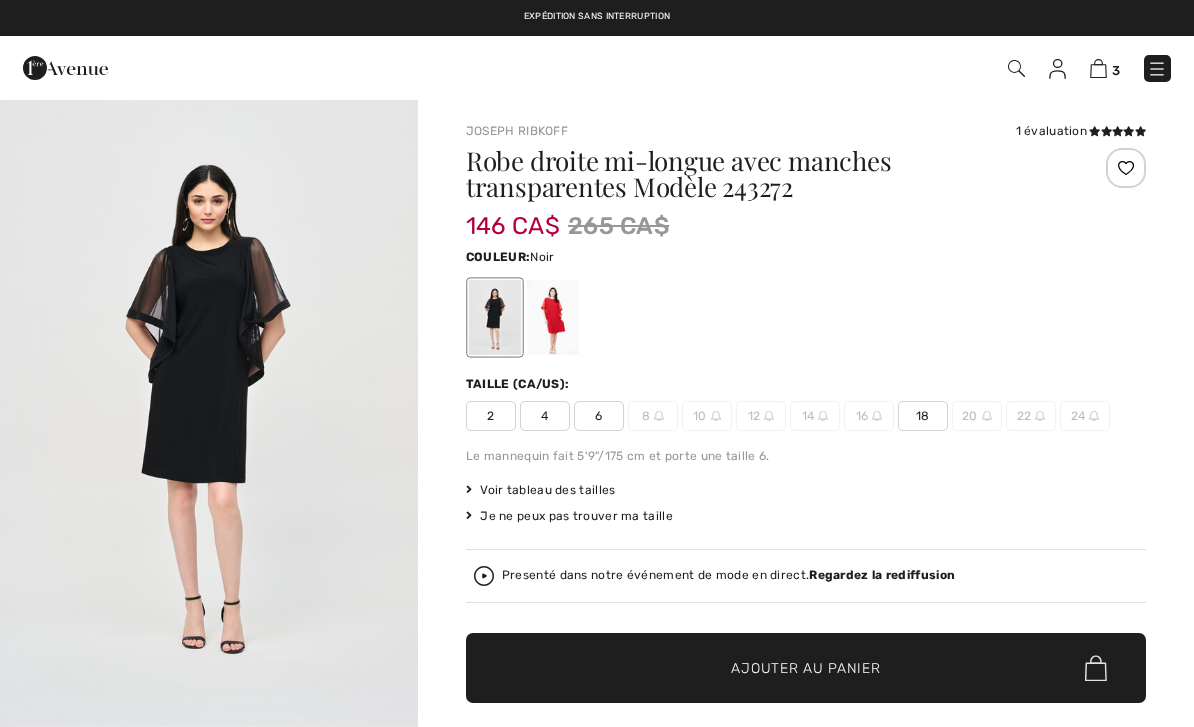 checkbox on "true" 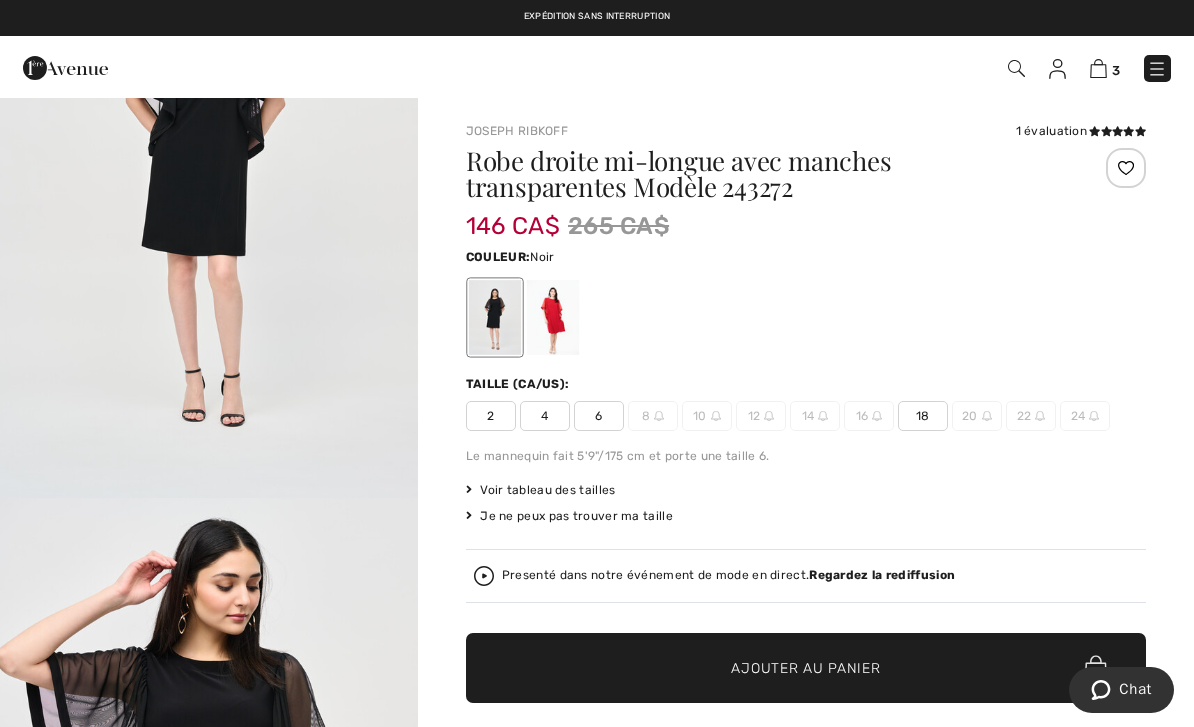 scroll, scrollTop: 242, scrollLeft: 0, axis: vertical 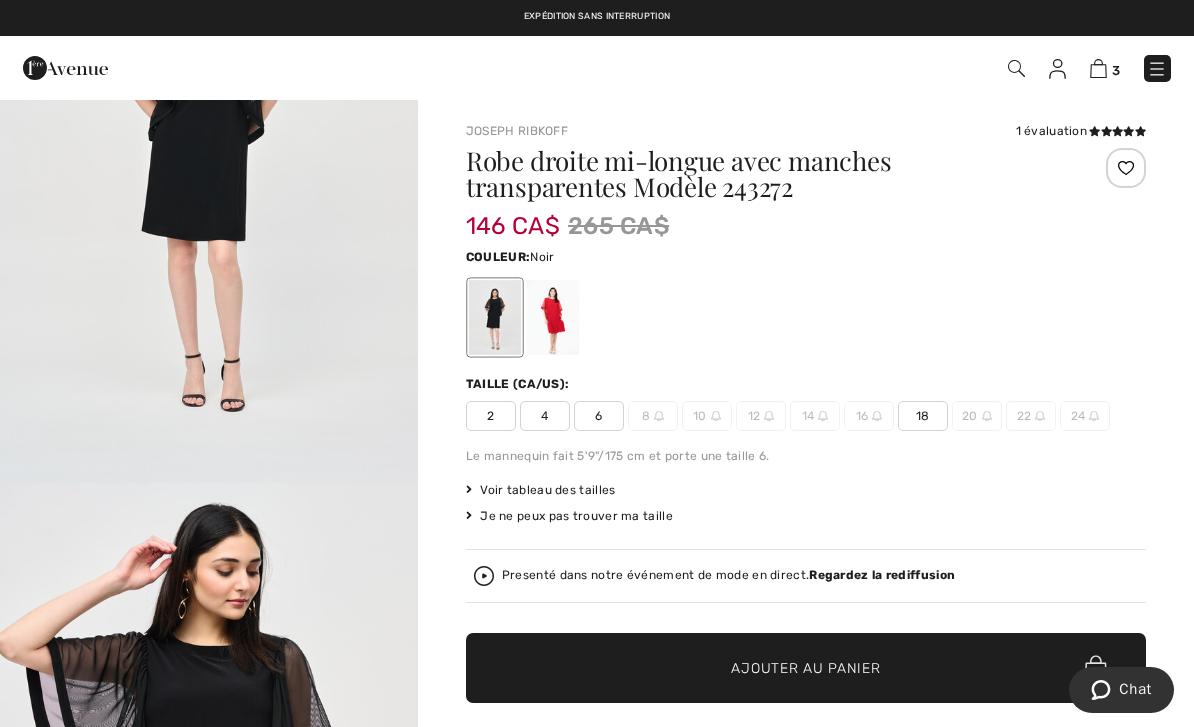 click on "Presenté dans notre événement de mode en direct.  Regardez la rediffusion" at bounding box center [806, 576] 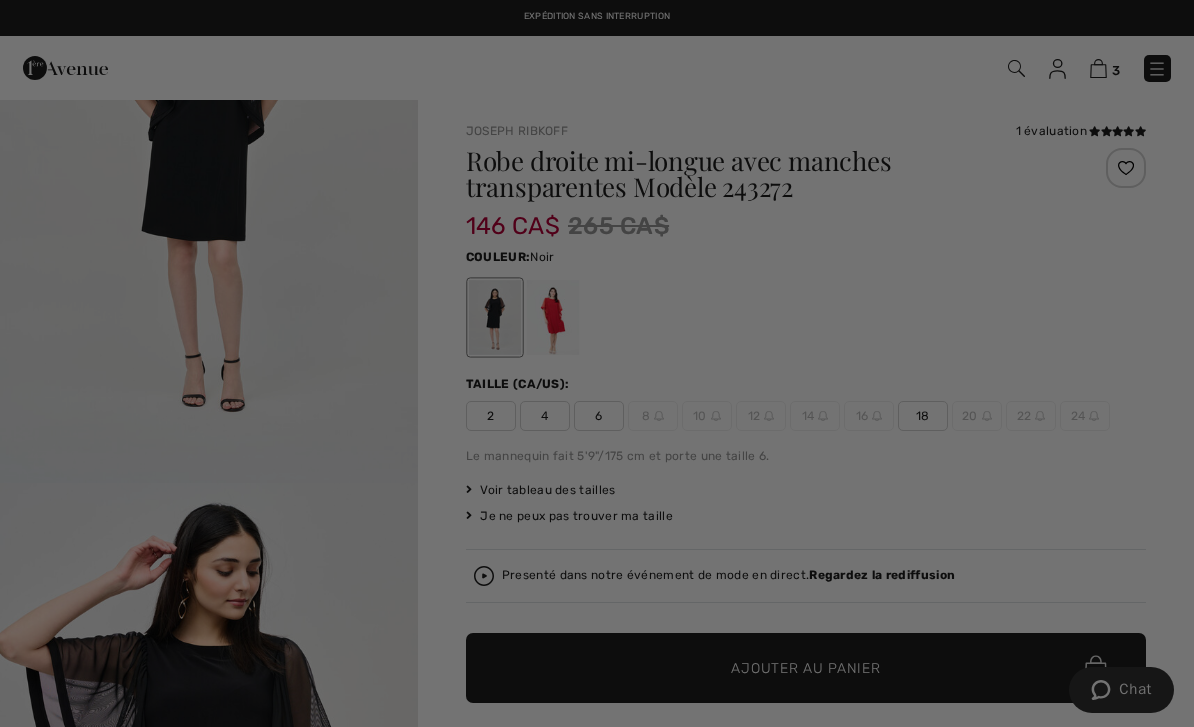 scroll, scrollTop: 0, scrollLeft: 0, axis: both 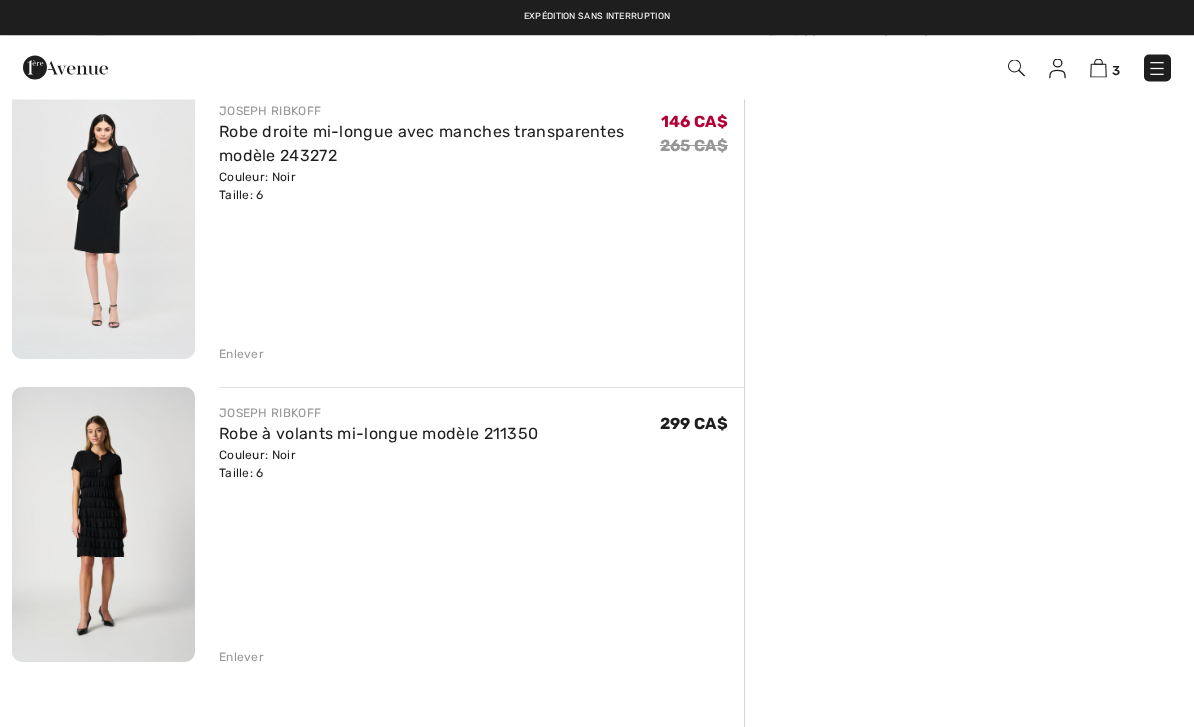 click on "Robe à volants mi-longue modèle 211350" at bounding box center (378, 434) 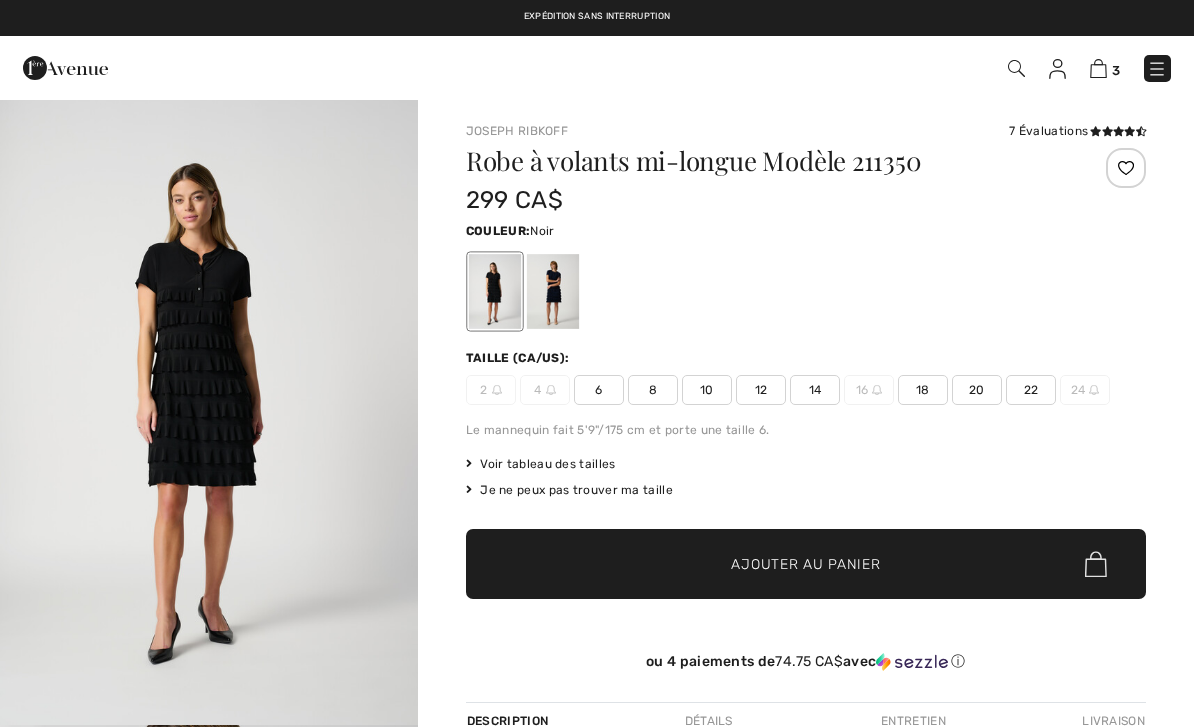checkbox on "true" 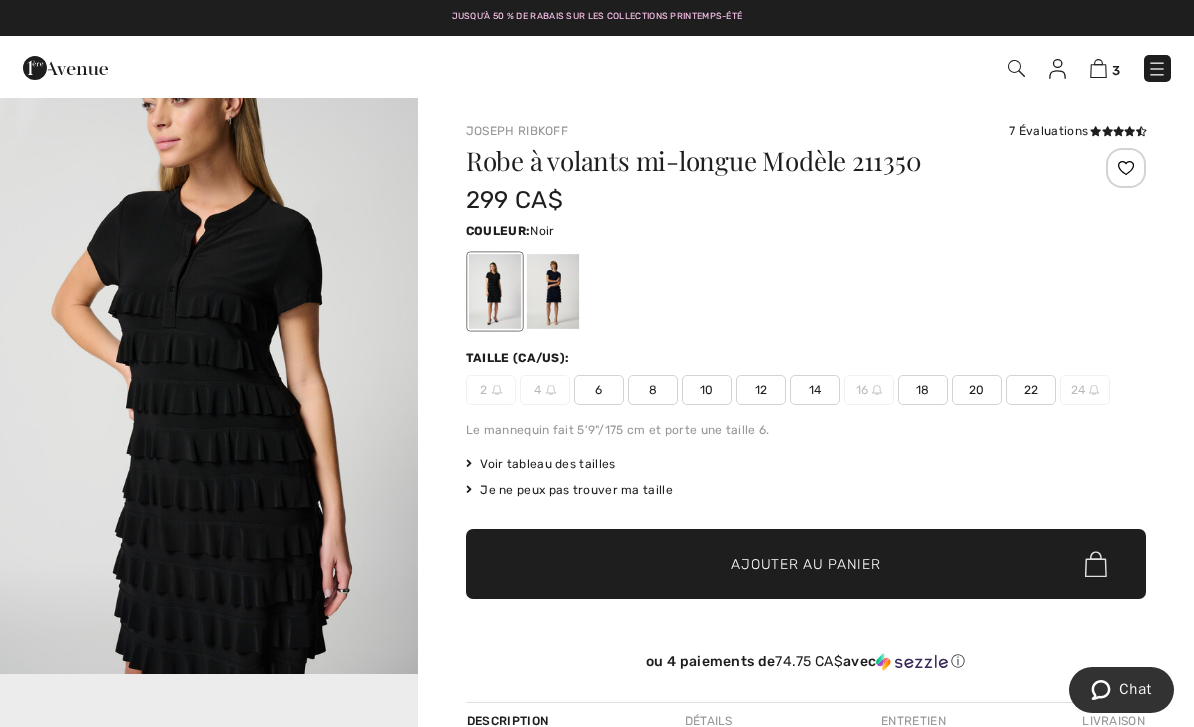 scroll, scrollTop: 677, scrollLeft: 0, axis: vertical 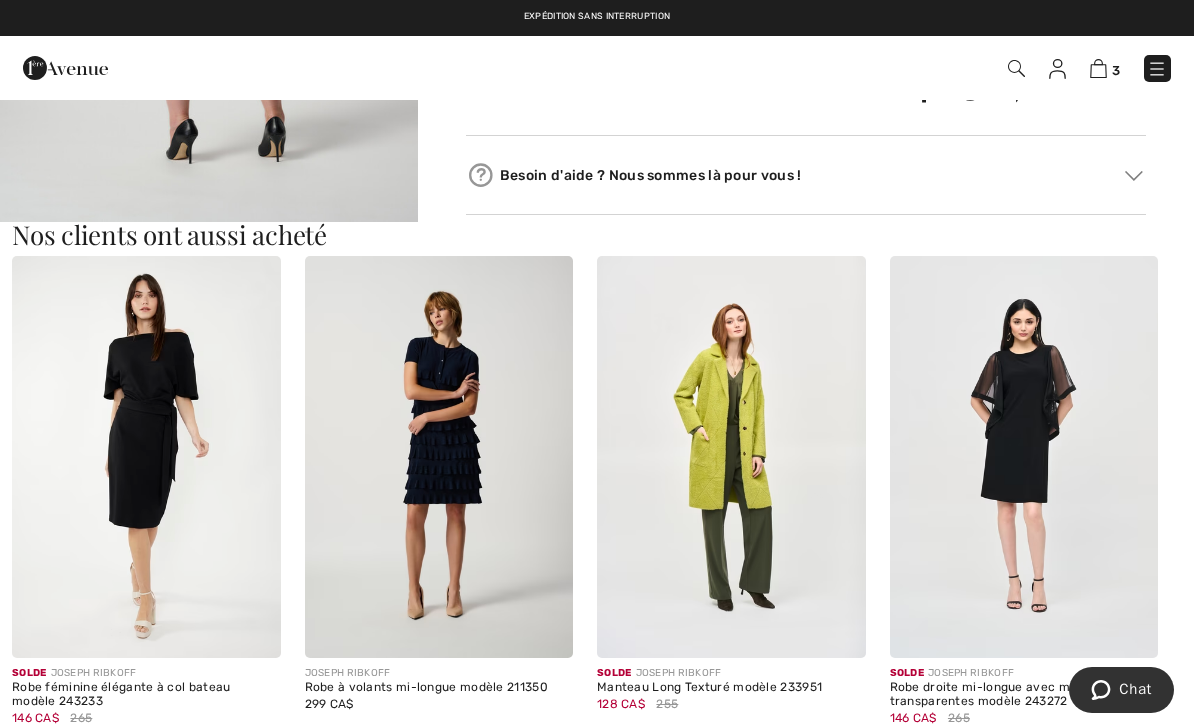 click at bounding box center (146, 457) 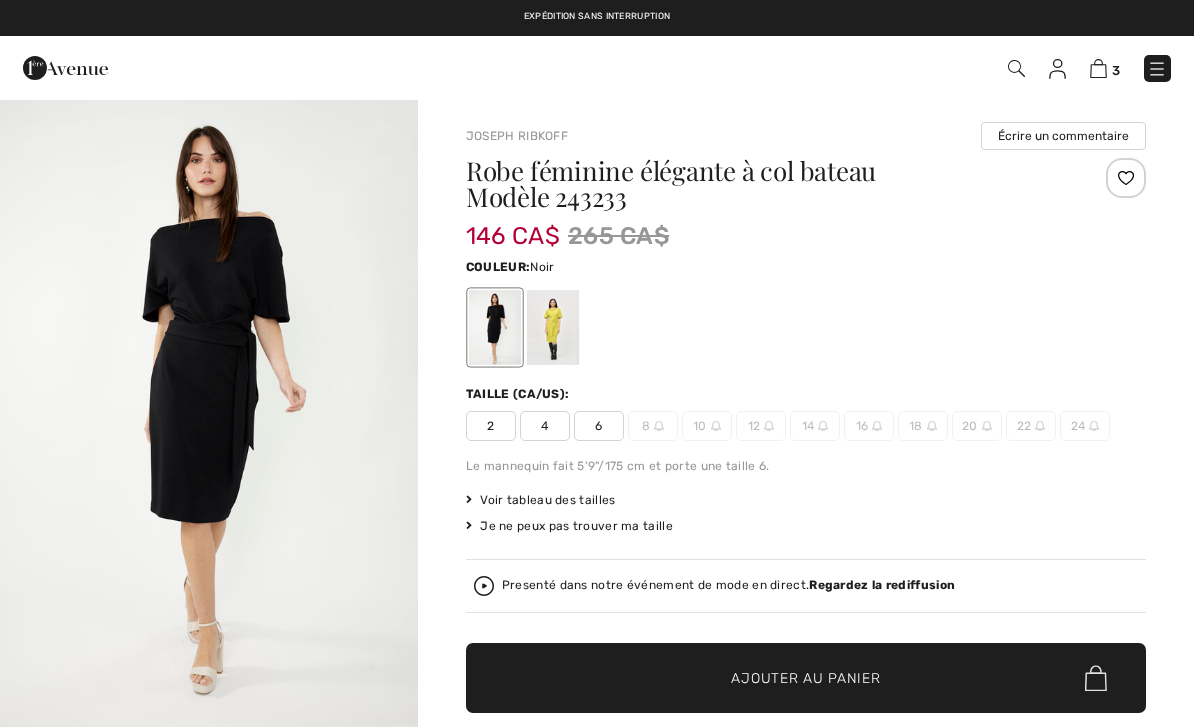 scroll, scrollTop: 0, scrollLeft: 0, axis: both 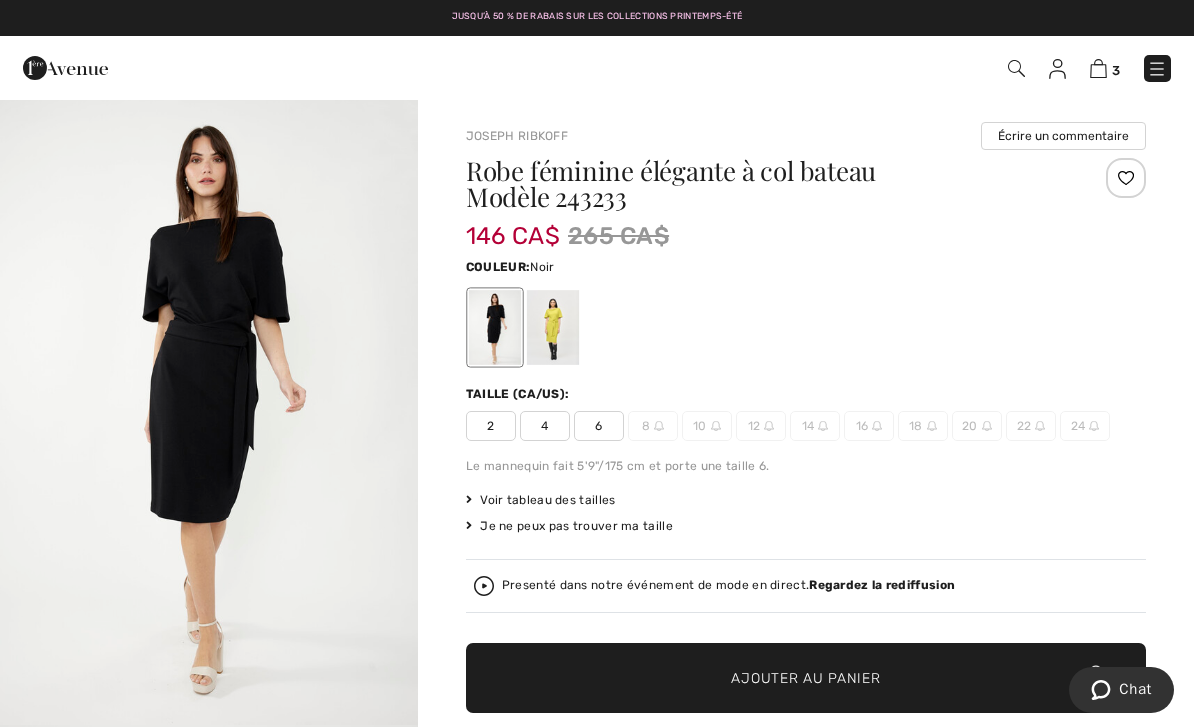 click on "Je ne peux pas trouver ma taille" at bounding box center (806, 526) 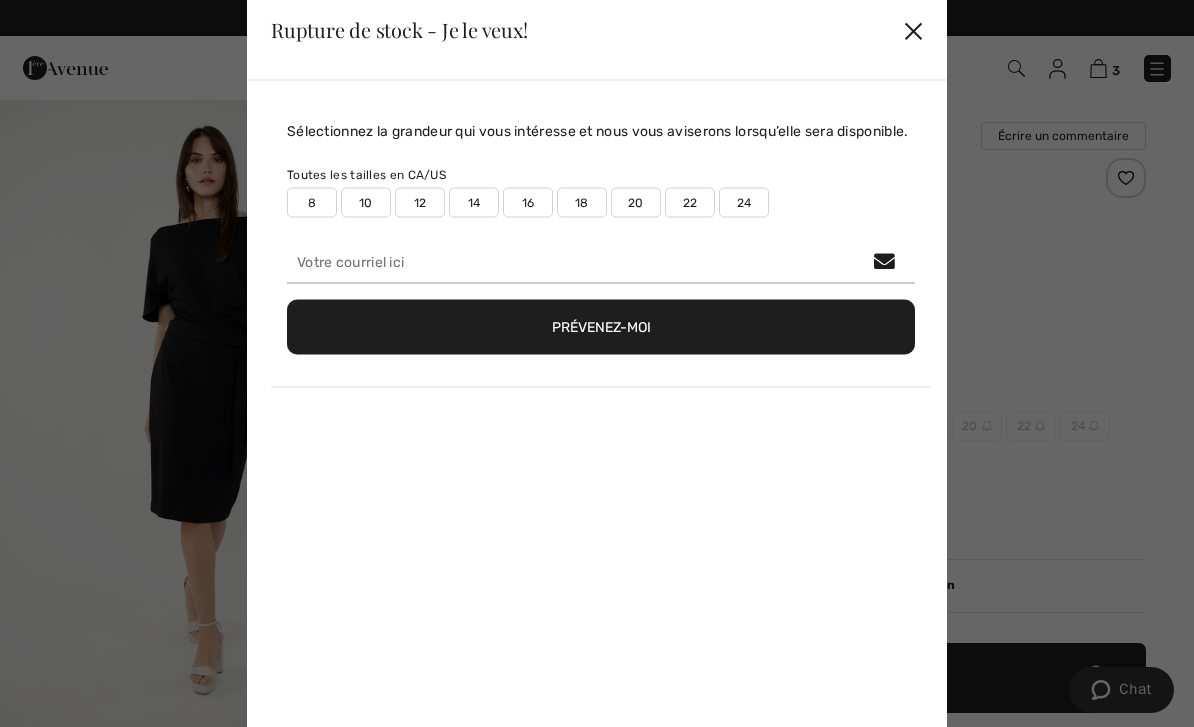 click at bounding box center (597, 363) 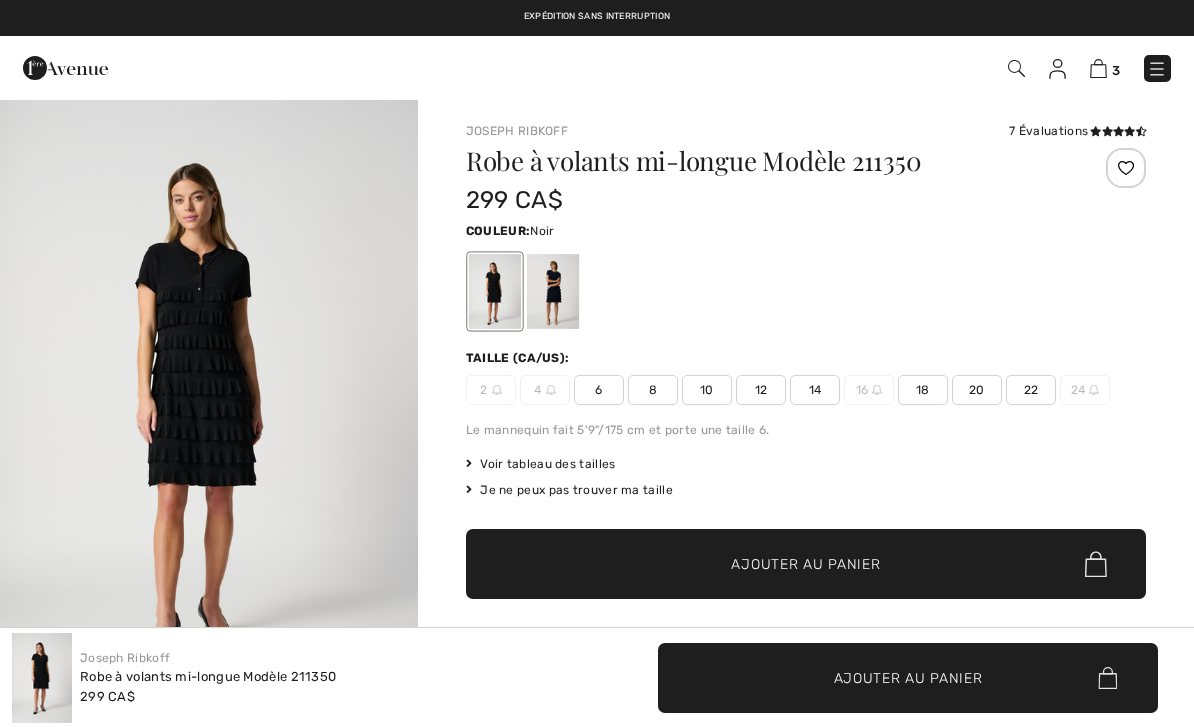 scroll, scrollTop: 1050, scrollLeft: 0, axis: vertical 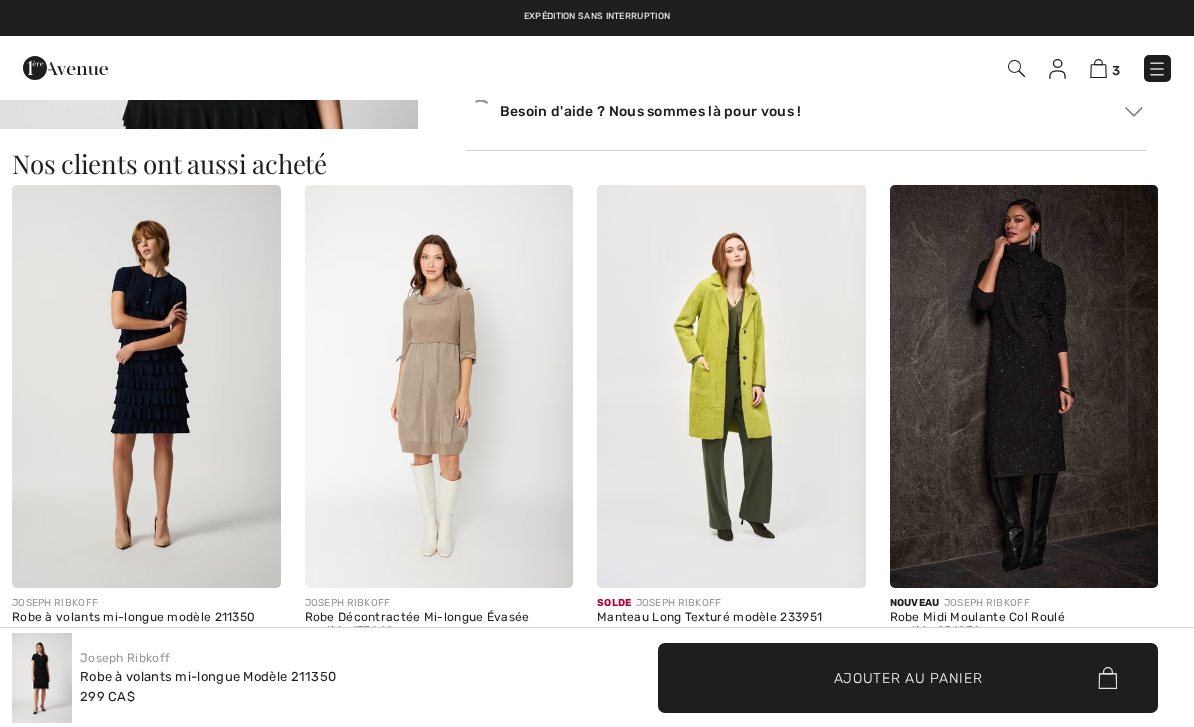 checkbox on "true" 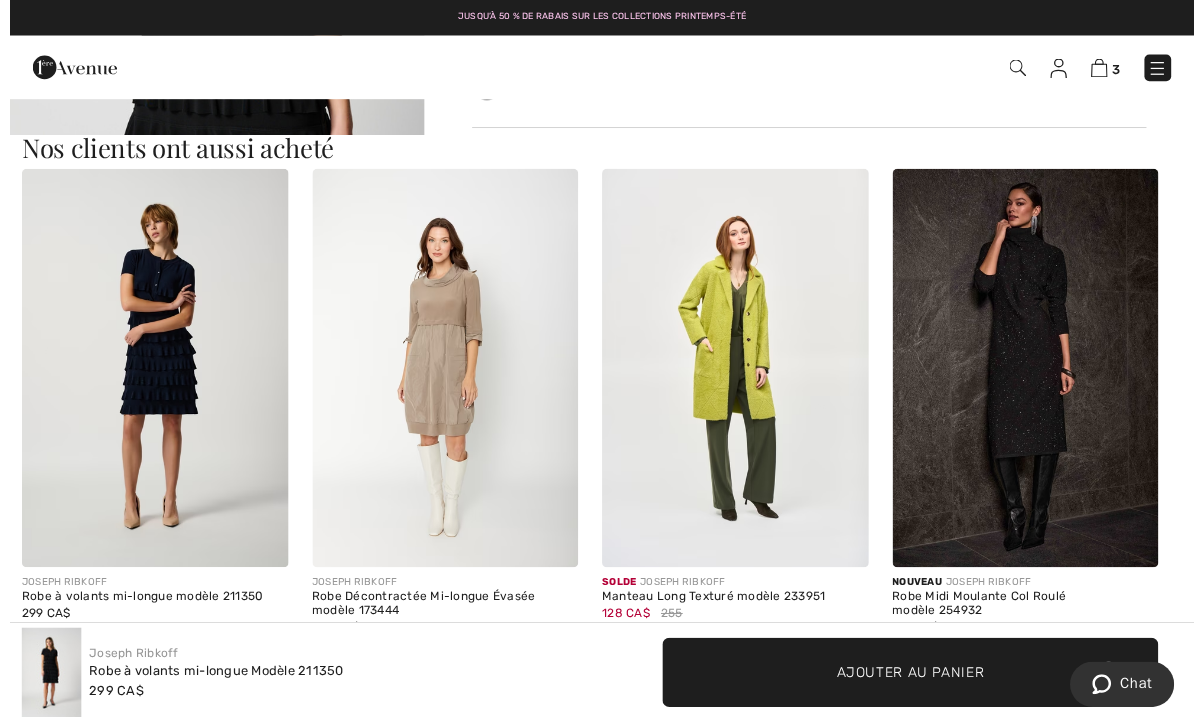 scroll, scrollTop: 1097, scrollLeft: 0, axis: vertical 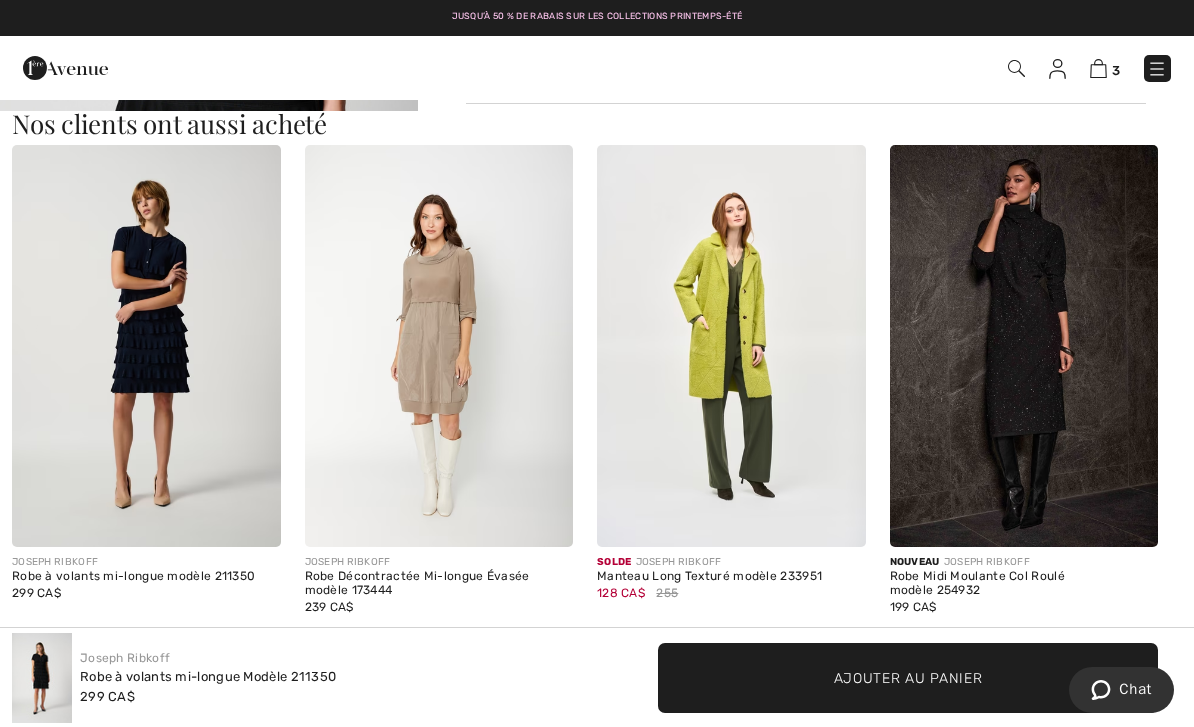 click at bounding box center [1024, 346] 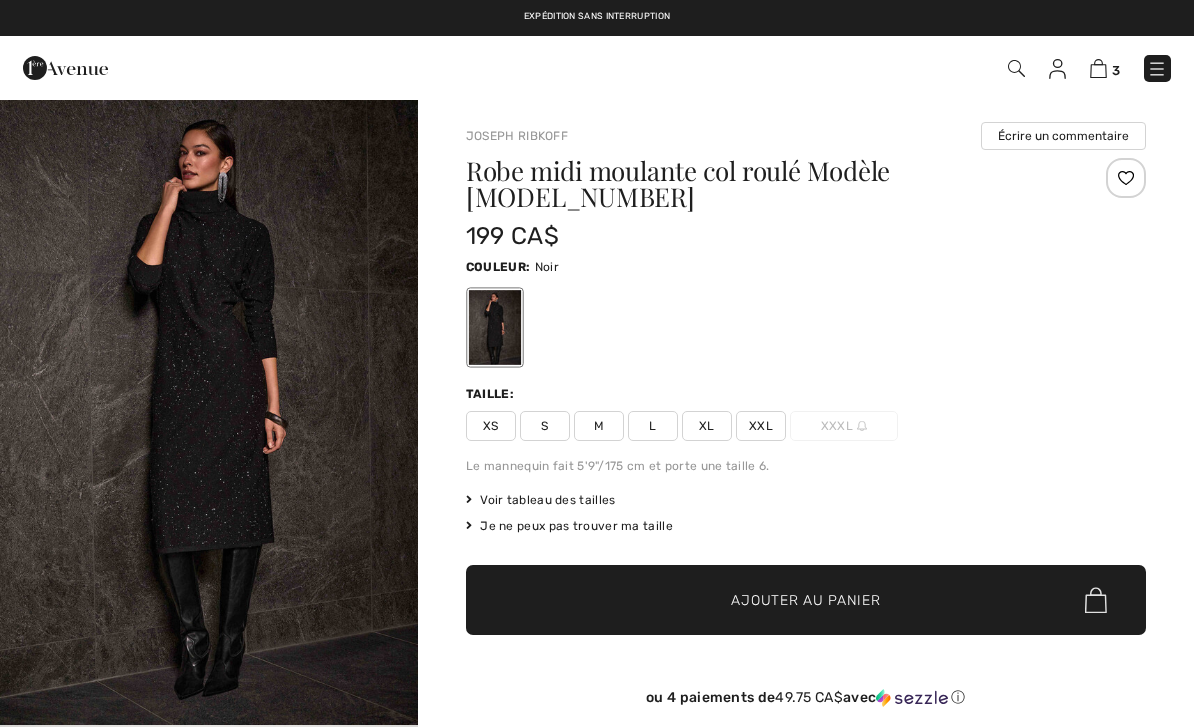 scroll, scrollTop: 0, scrollLeft: 0, axis: both 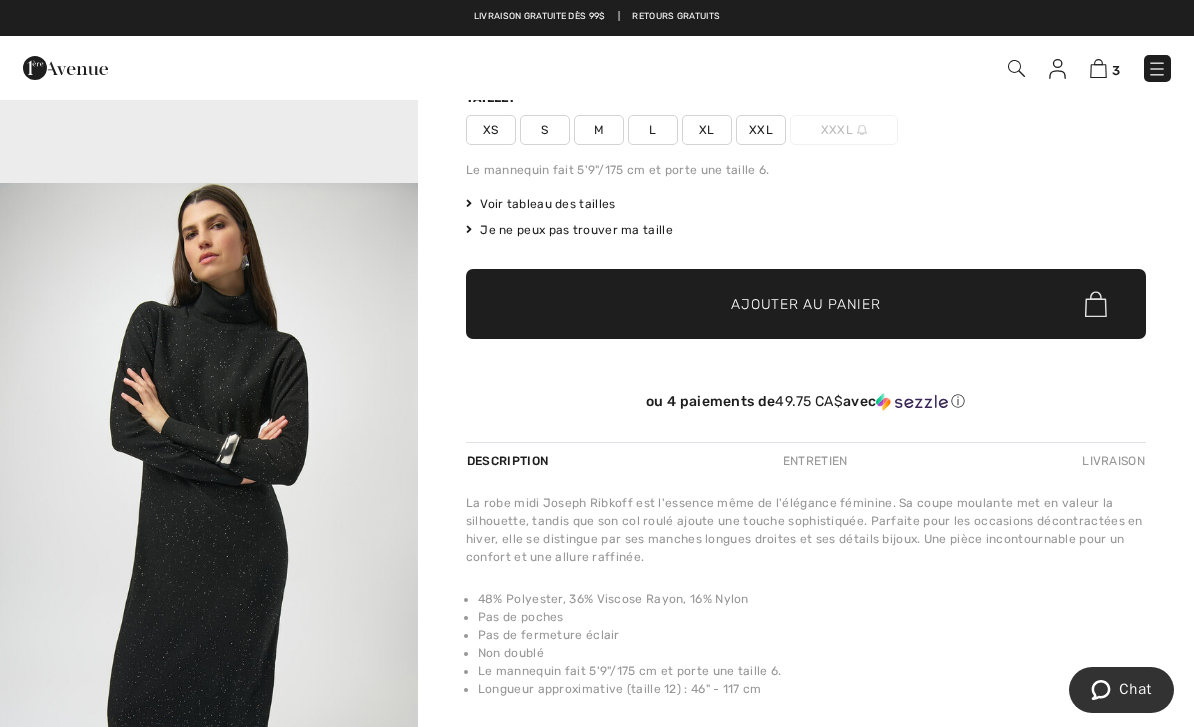 click on "Expédition sans interruption
Jusqu’à 50 % de rabais sur les collections printemps-été
Livraison gratuite dès 99$
|
Retours gratuits" at bounding box center (597, 18) 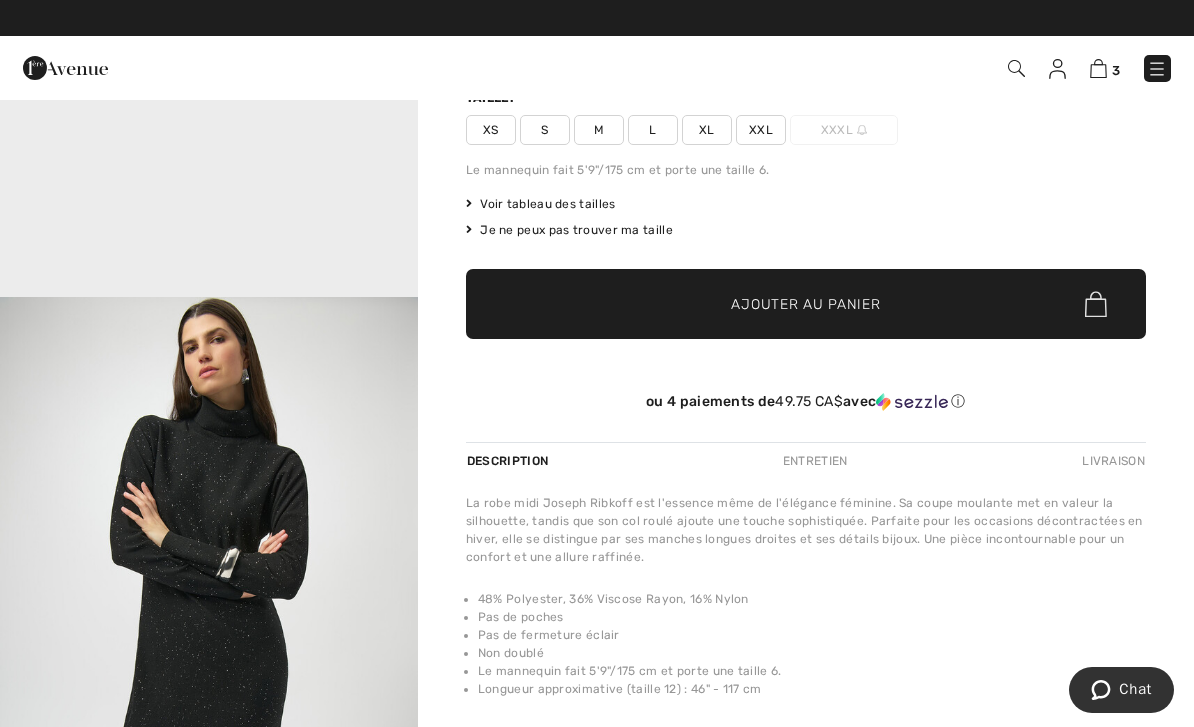 scroll, scrollTop: 1311, scrollLeft: 0, axis: vertical 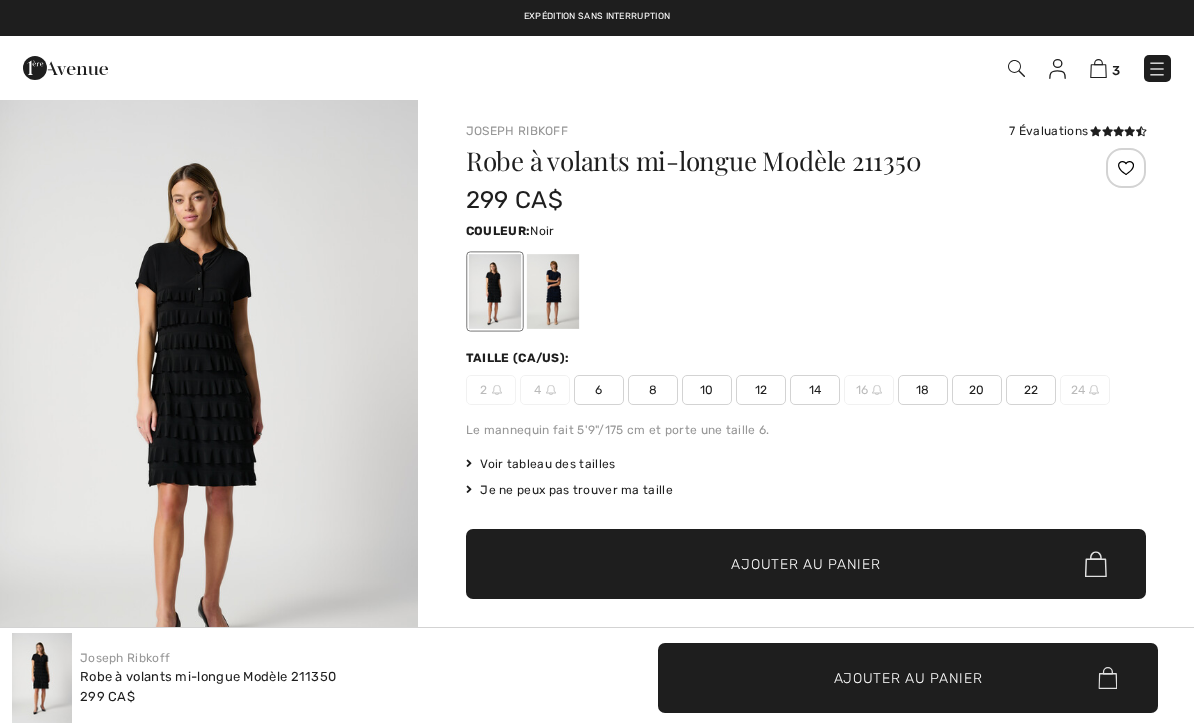 checkbox on "true" 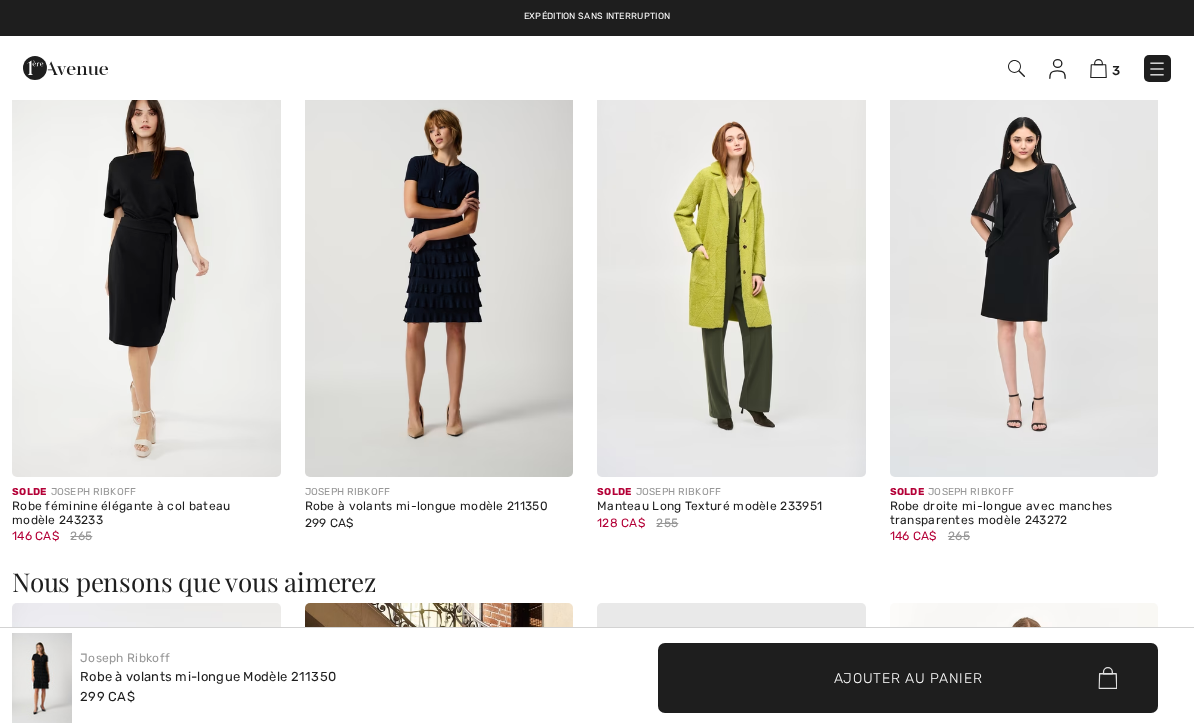 scroll, scrollTop: 0, scrollLeft: 0, axis: both 